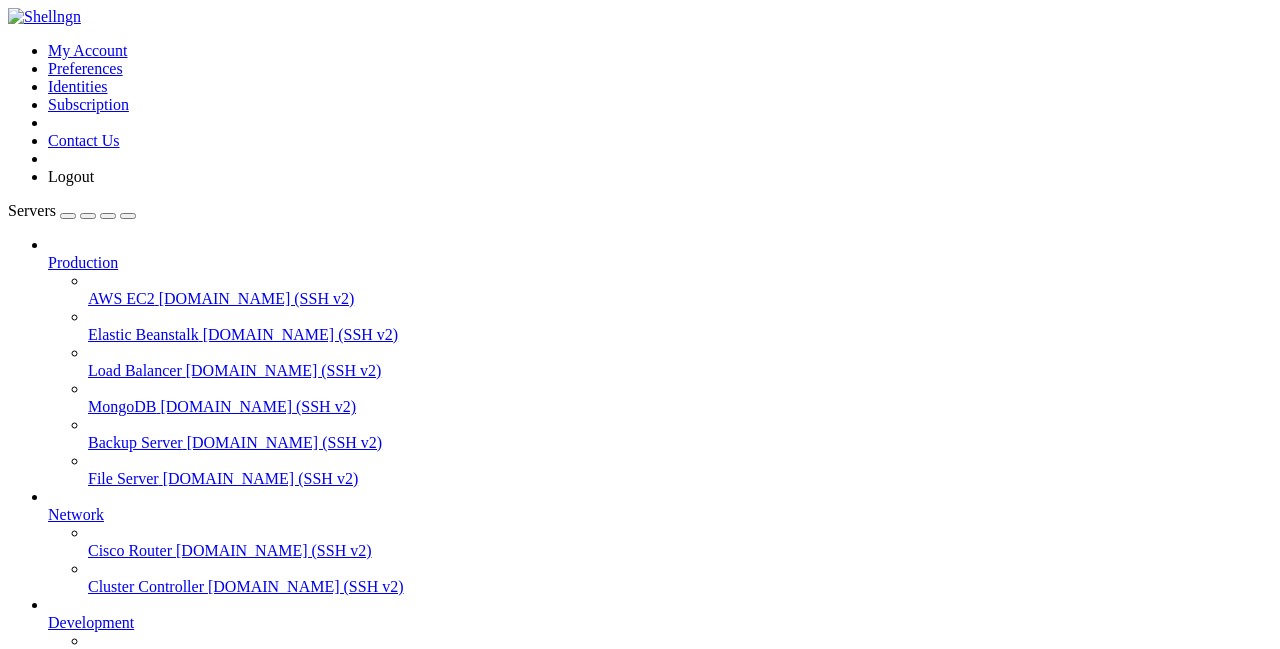 scroll, scrollTop: 0, scrollLeft: 0, axis: both 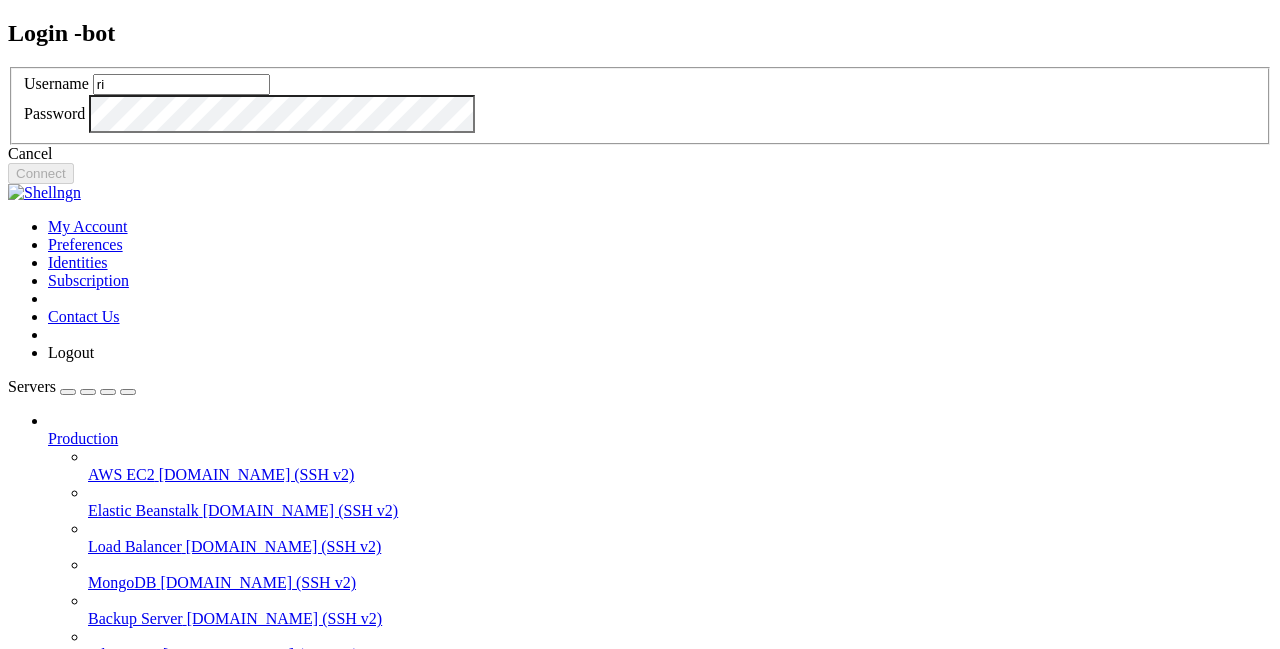 type on "r" 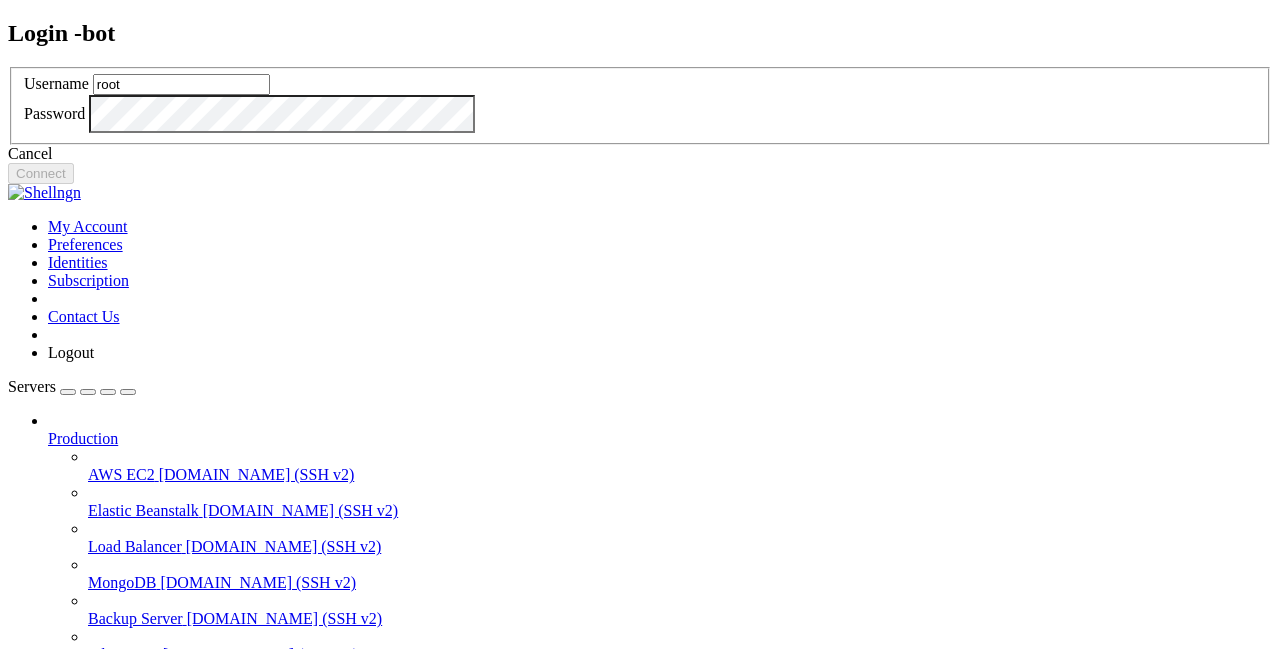 type on "root" 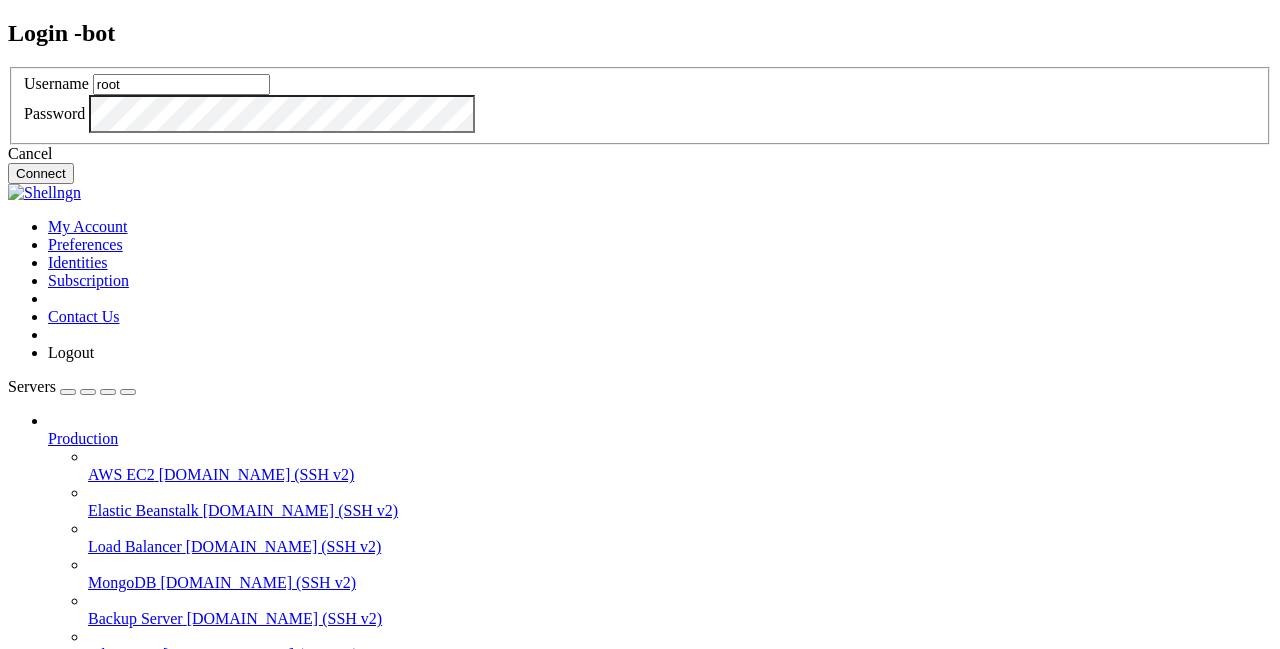 click on "Connect" at bounding box center [41, 173] 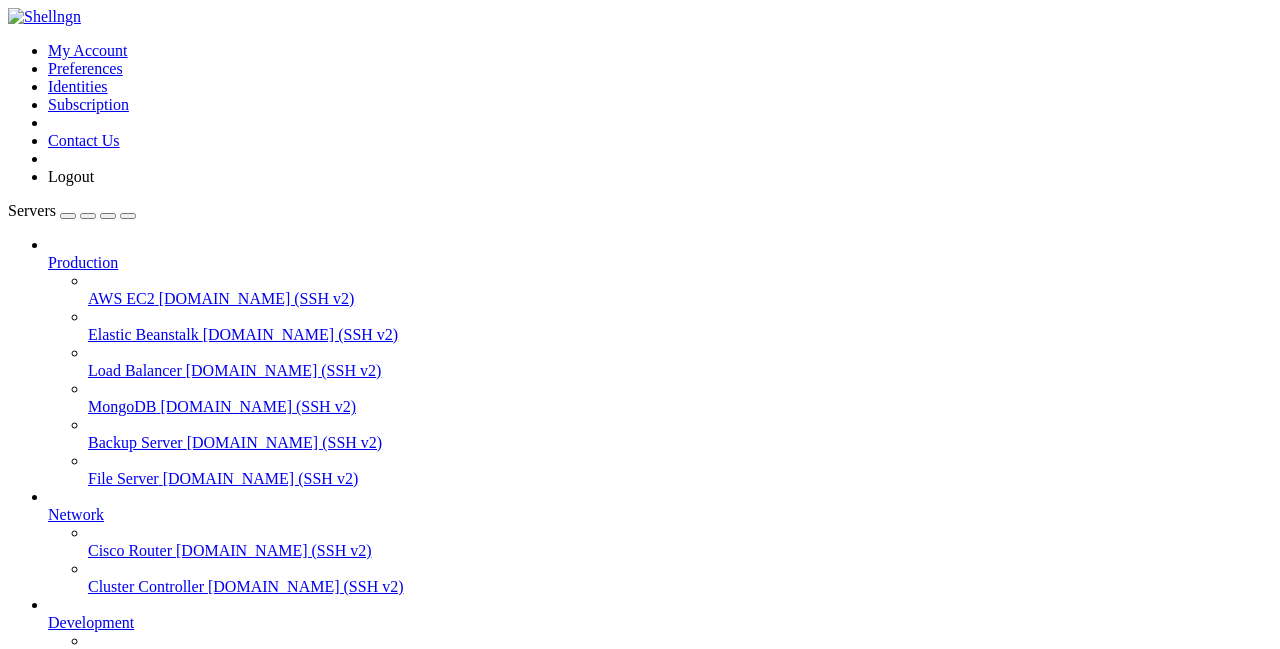 scroll, scrollTop: 9, scrollLeft: 2, axis: both 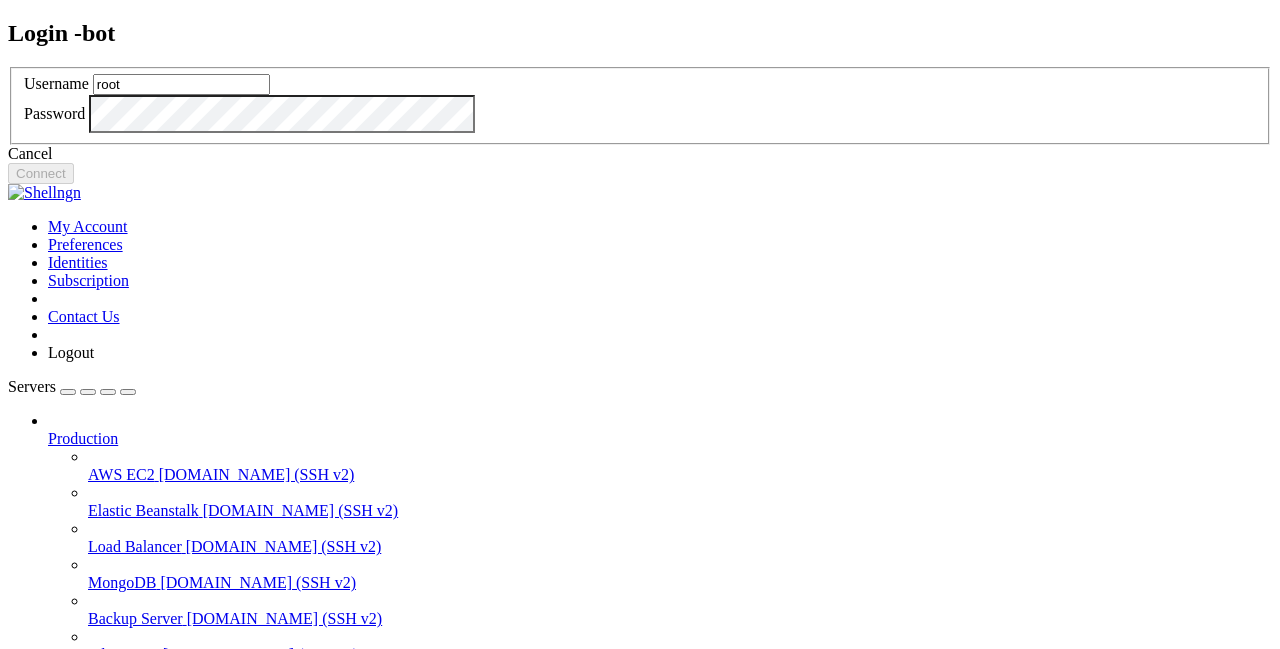 type on "root" 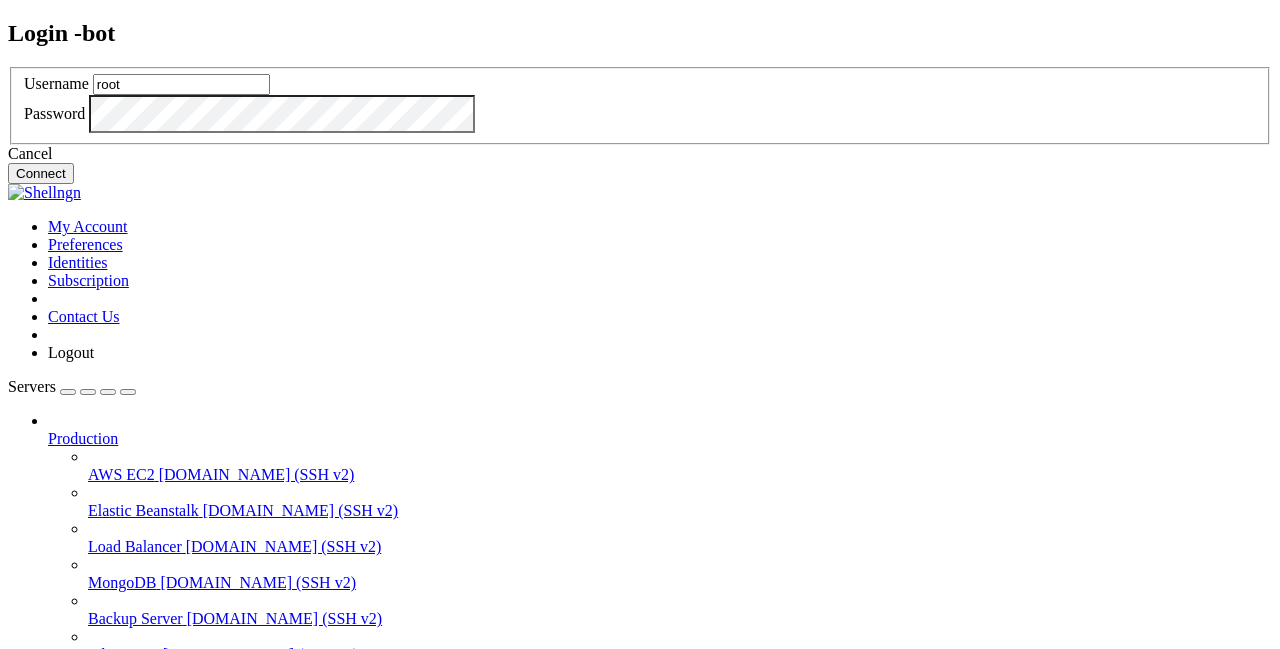 click on "Connect" at bounding box center (41, 173) 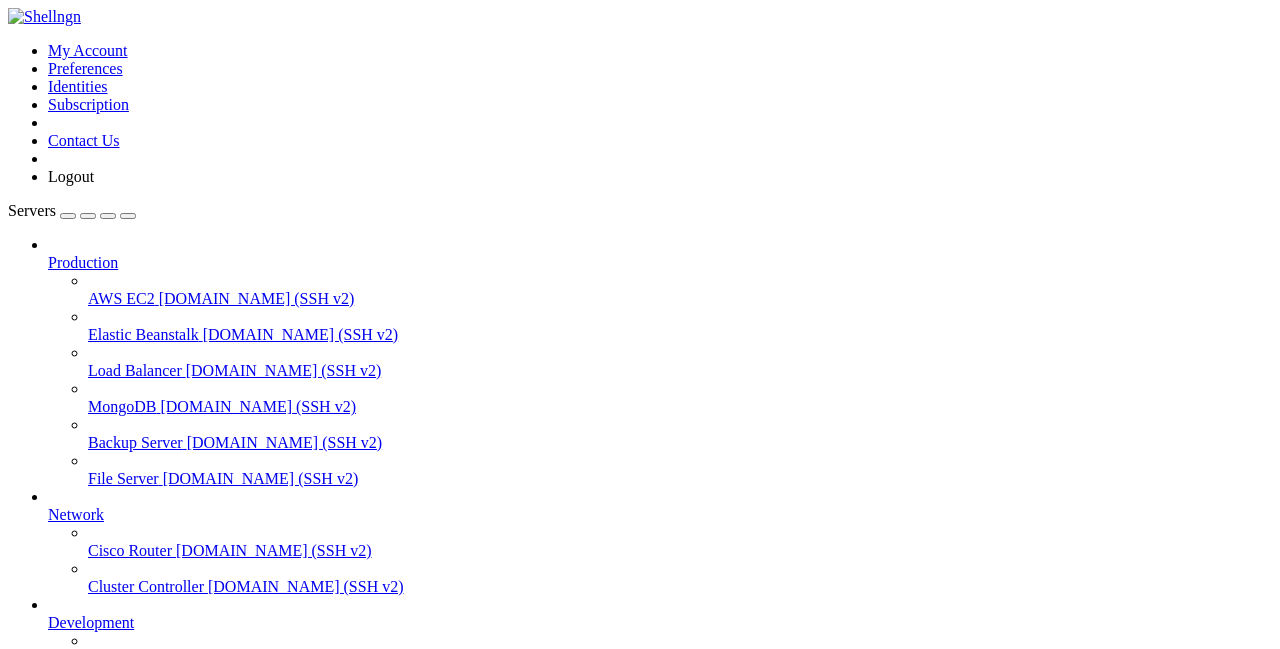 click on "  xau_live_bot" at bounding box center [180, 1349] 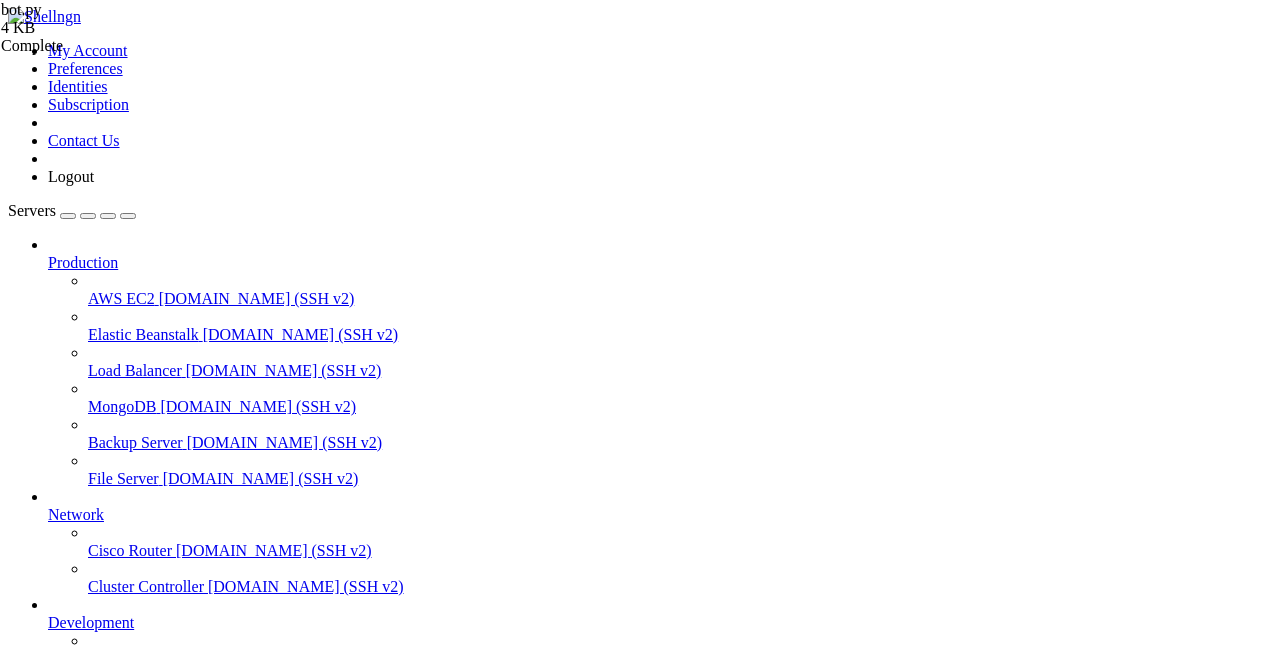 type on "import requests" 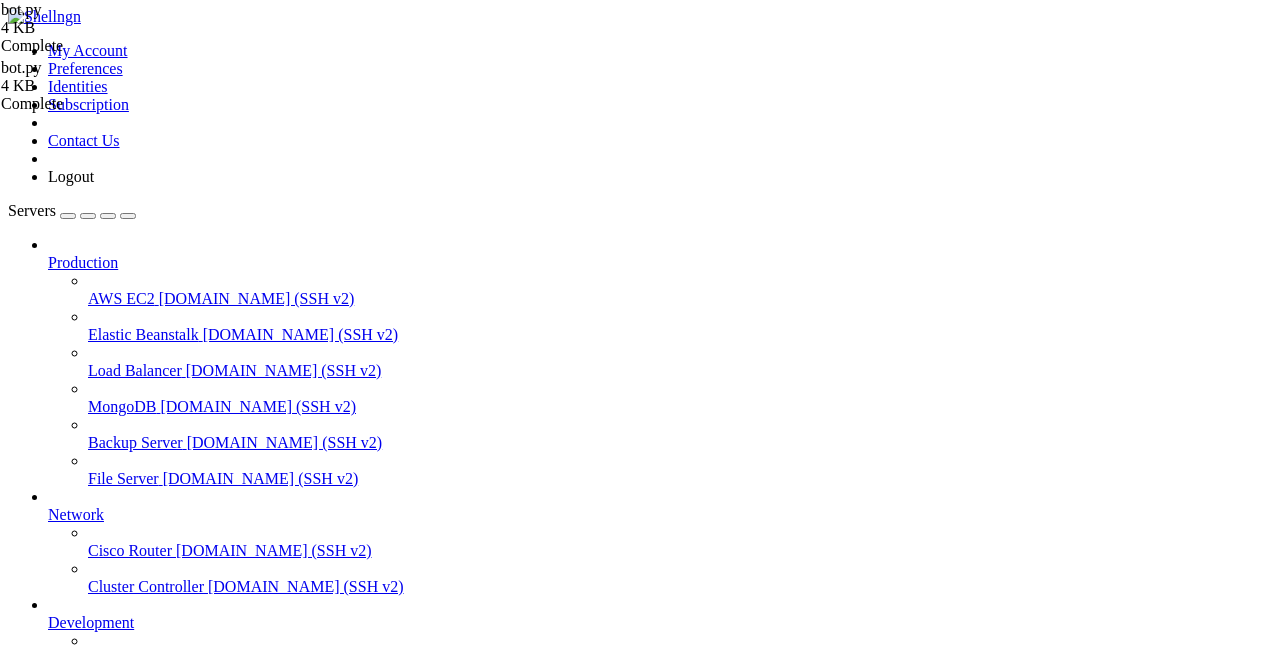 click on "import   requests import   pandas   as   pd import   time from   ta . momentum   import   RSIIndicator from   datetime   import   datetime # === CONFIGURATION === API_KEY   =   "402ffb844d7d47b78fc406d743931560" BOT_TOKEN   =   "7961381814:AAGCVzM3PG-k8PS45uLaUk86Iy0Kwrm0l24" CHAT_ID   =   "-1002854811735" symbol   =   "XAU/USD:CUR" interval   =   "5min" limit   =   50 rsi_threshold   =   50 cooldown   =   1800    # 30 minutes last_signal_time   =   0 last_signal_direction   =   None # === TELEGRAM SENDER === def   send_signal_to_telegram ( direction ,   entry ,   sl ,   tp1 ,   tp2 ,   rsi ) :       msg   =   f""" 📢   { direction . upper ( )}  SIGNAL (XAU/USD) 💰  Entry:  { entry } 🎯  TP1:  { tp1 } 🎯  TP2:  { tp2 } 🛑  SL:  { sl } 📊  RSI:  { rsi : .2 f } 🕒  Time:  { datetime . utcnow ( ) . strftime ( '%Y-%m-%d %H:%M:%S' )}  UTC"""       url   =   f"[URL][DOMAIN_NAME] { BOT_TOKEN } /sendMessage"       payload   =   { "chat_id" :   CHAT_ID ,   "text" :   msg }       requests . post" at bounding box center [655, 2116] 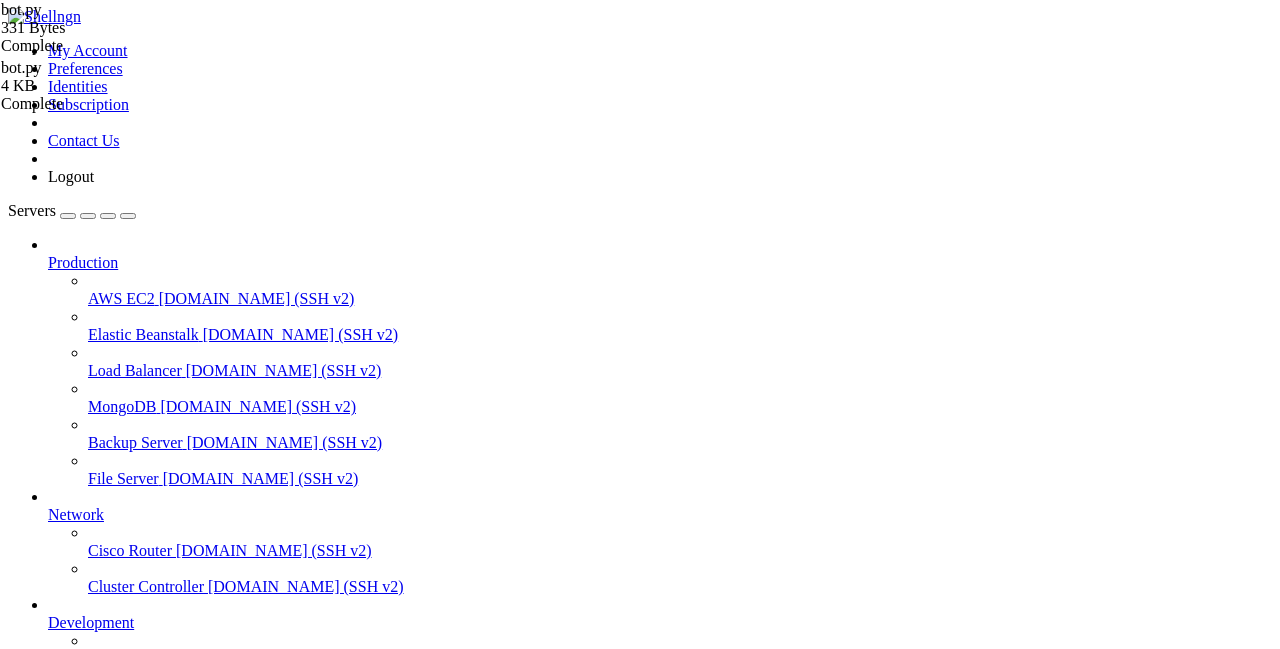 scroll, scrollTop: 340, scrollLeft: 0, axis: vertical 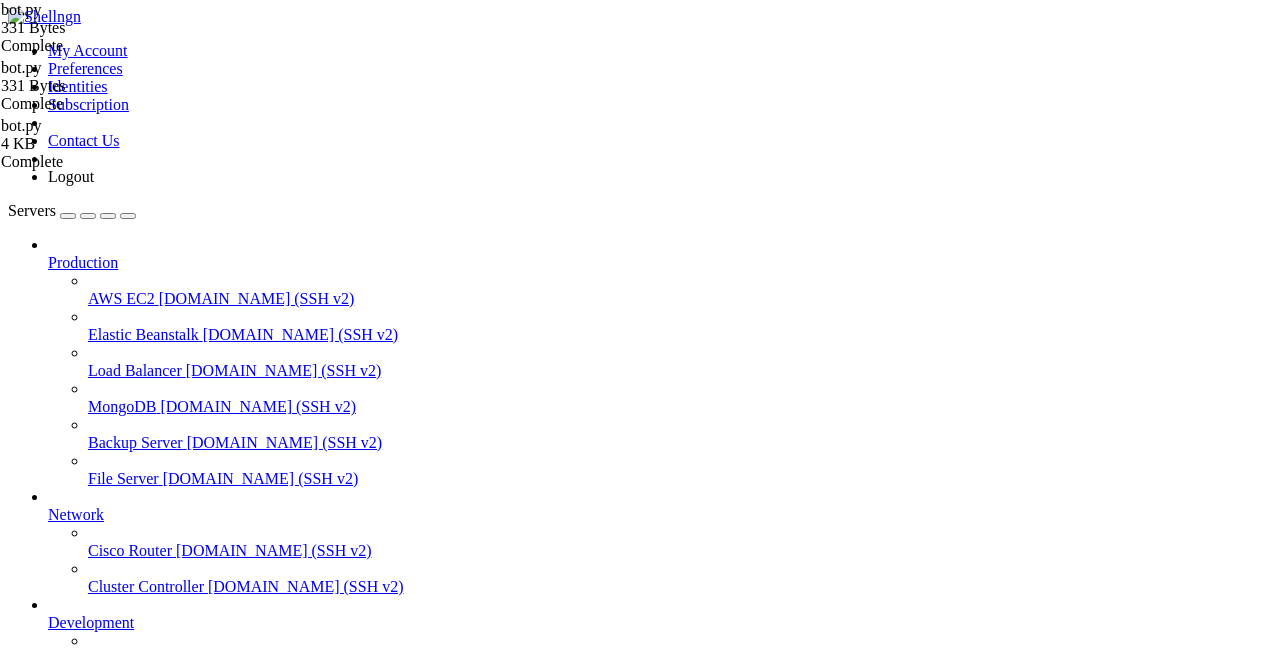 click on "import   requests import   json API_KEY   =   "402ffb844d7d47b78fc406d743931560" symbol   =   "XAU/USD:CUR" interval   =   "5min" url   =   f"[URL][DOMAIN_NAME] { symbol } &interval= { interval } &apikey= { API_KEY } &outputsize=5" response   =   requests . get ( url ) data   =   response . json ( ) print ( json . dumps ( data ,   indent = 2 ))" at bounding box center [662, 2133] 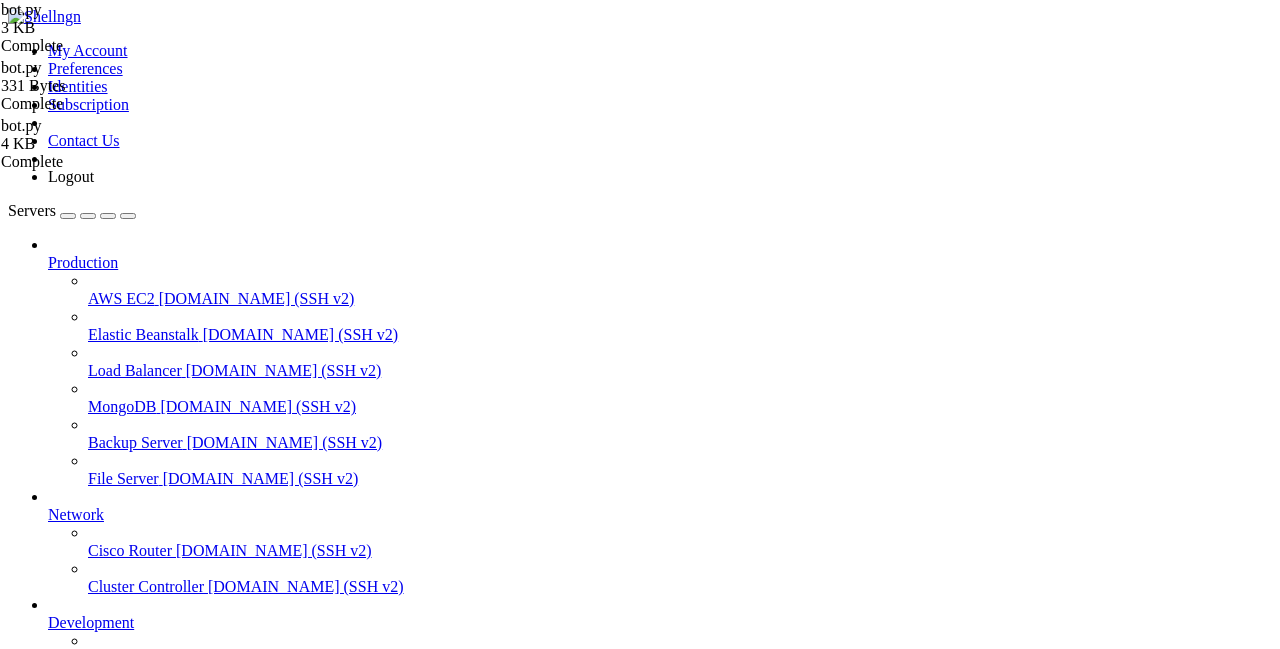 click on "bot" at bounding box center [58, 762] 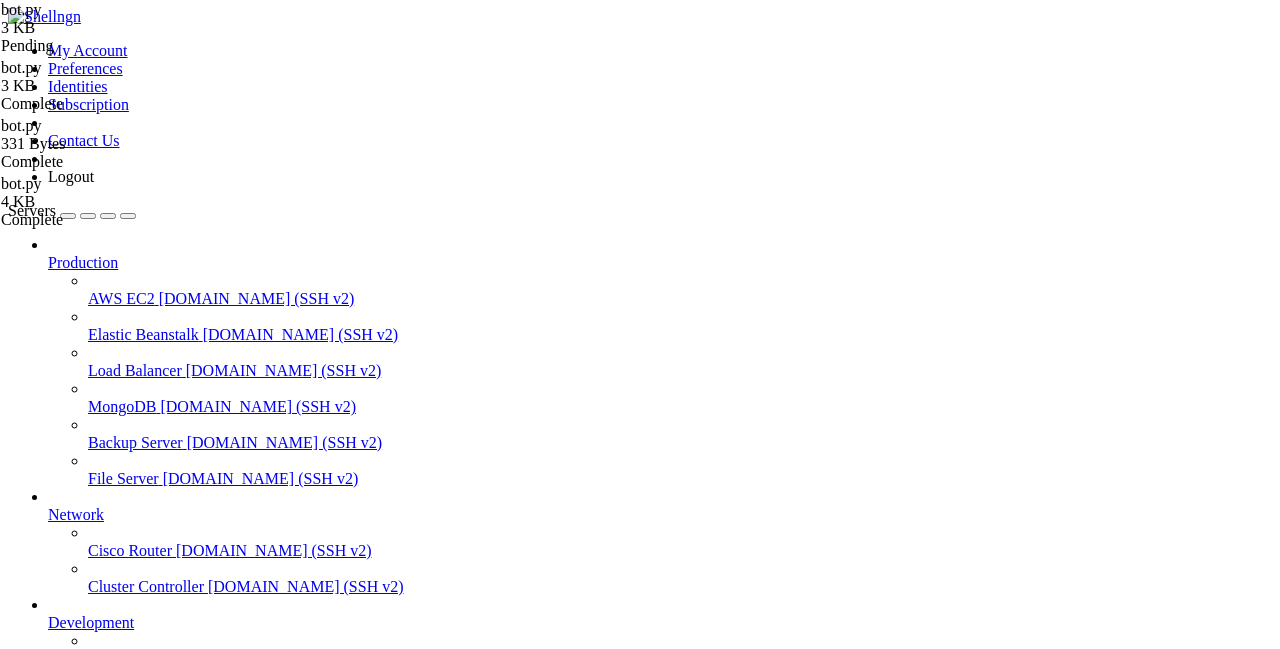 click on "Reconnect" at bounding box center [48, 1788] 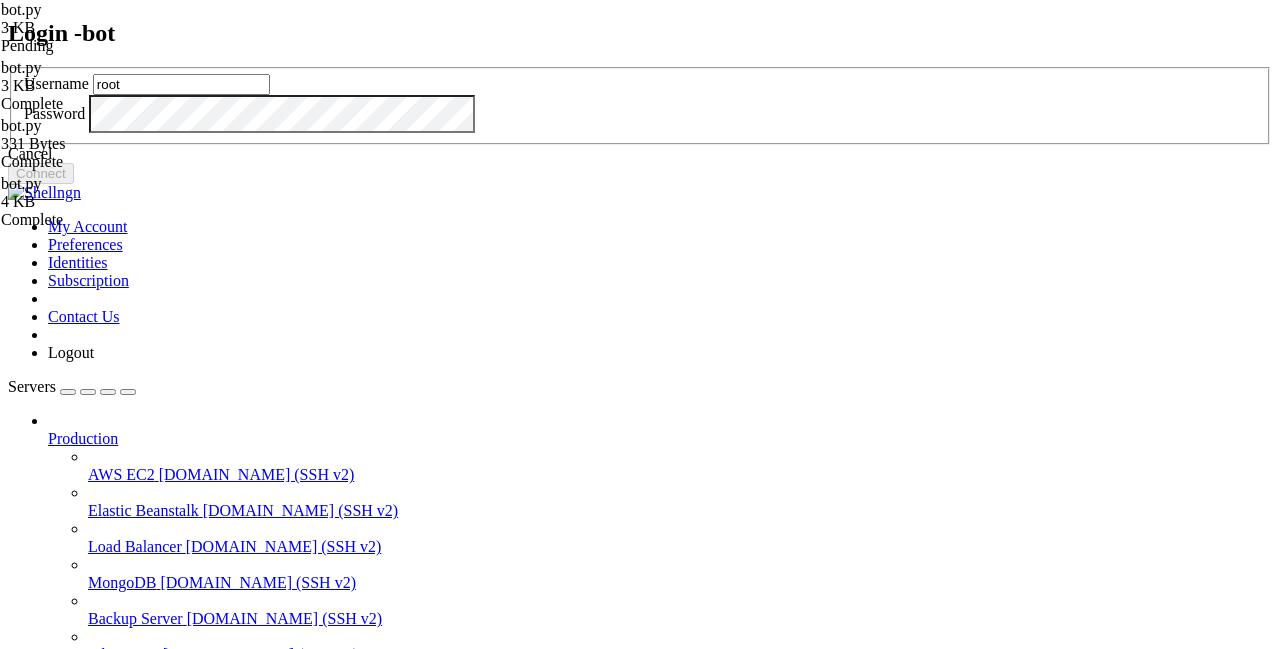 type on "root" 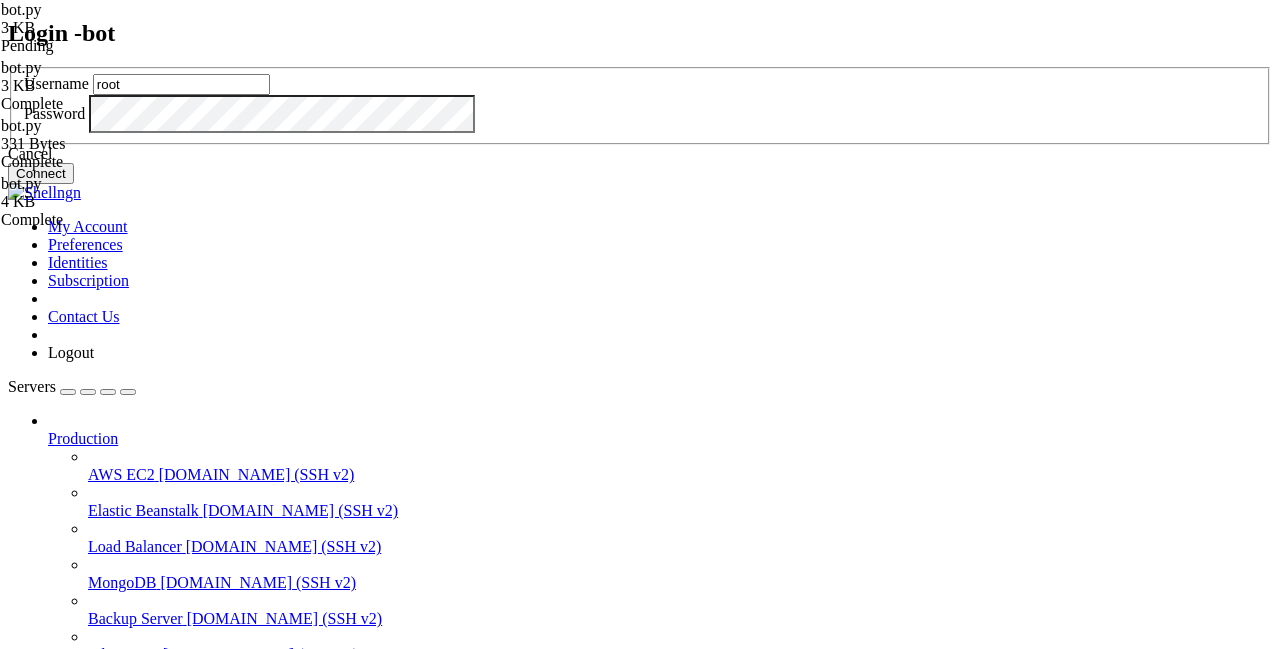 click on "Connect" at bounding box center (41, 173) 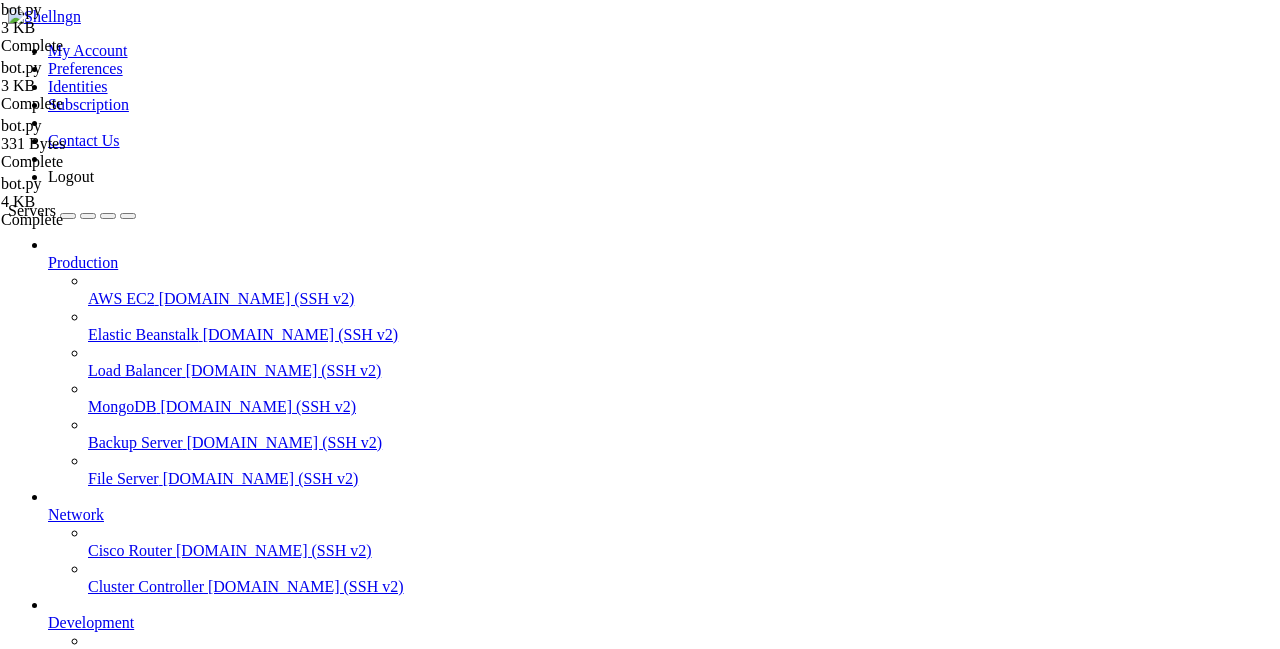click on "import   requests import   pandas   as   pd import   time from   ta . momentum   import   RSIIndicator from   datetime   import   datetime # === CONFIGURATION === API_KEY   =   "402ffb844d7d47b78fc406d743931560" BOT_TOKEN   =   "7961381814:AAGCVzM3PG-k8PS45uLaUk86Iy0Kwrm0l24" CHAT_ID   =   "-1002854811735" symbol   =   "XAU/USD:CUR" interval   =   "5min" limit   =   50 rsi_threshold   =   50 cooldown   =   1800 last_signal_time   =   0 last_signal_direction   =   None def   send_signal_to_telegram ( direction ,   entry ,   sl ,   tp1 ,   tp2 ,   rsi ) :       msg   =   f""" 📢   { direction . upper ( )}  SIGNAL (XAU/USD) 💰  Entry:  { entry } 🎯  TP1:  { tp1 } 🎯  TP2:  { tp2 } 🛑  SL:  { sl } 📊  RSI:  { rsi : .2 f } 🕒  Time:  { datetime . utcnow ( ) . strftime ( '%Y-%m-%d %H:%M:%S' )}  UTC"""       url   =   f"[URL][DOMAIN_NAME] { BOT_TOKEN } /sendMessage"       payload   =   { "chat_id" :   CHAT_ID ,   "text" :   msg }       requests . post ( url ,   data = payload ) def   ( ) :" at bounding box center (655, 2133) 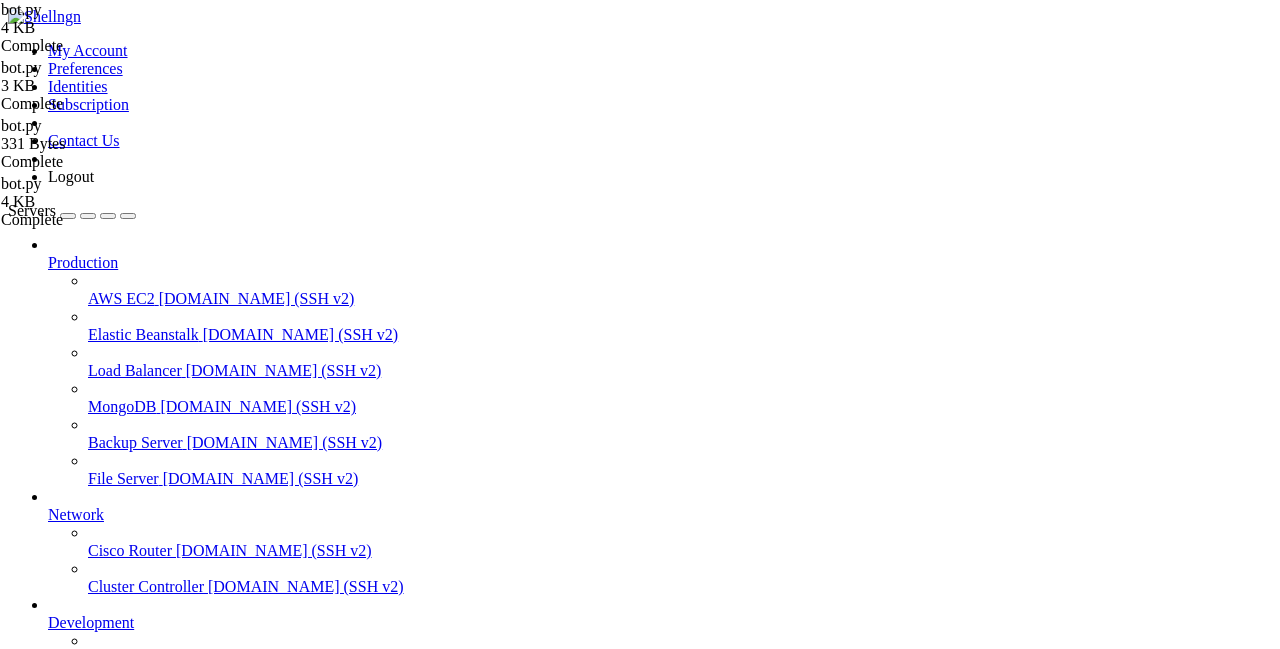 click on "bot
" at bounding box center (660, 772) 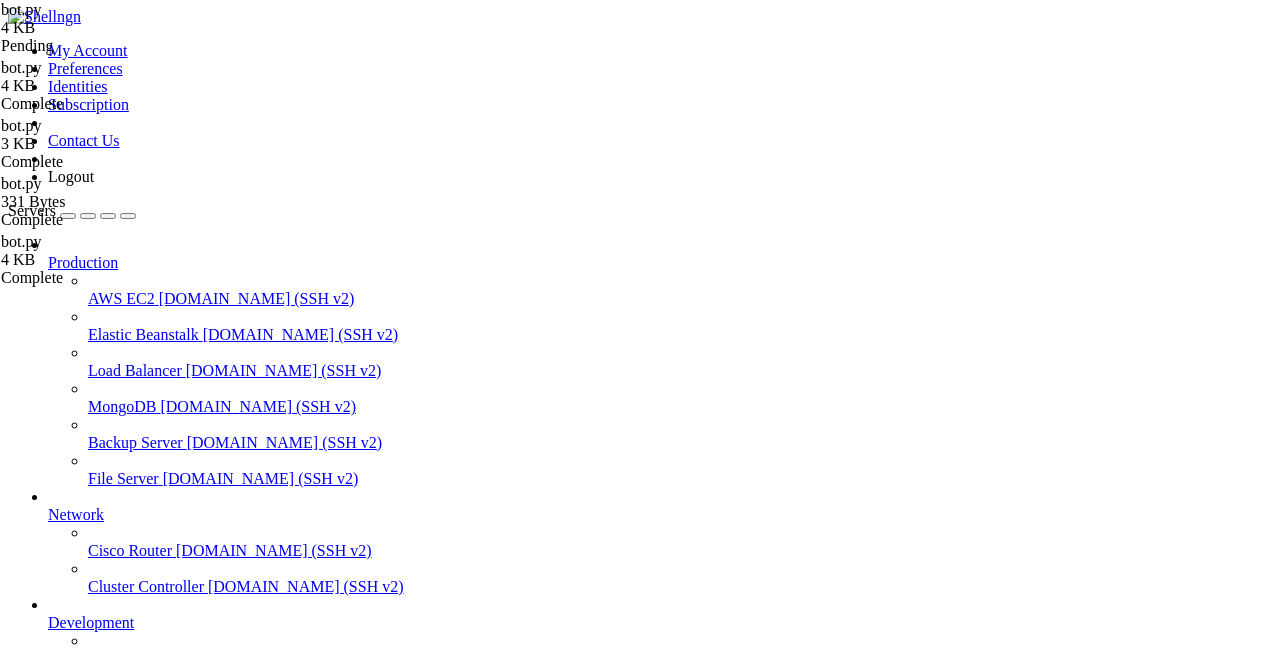 click on "Reconnect" at bounding box center (48, 1788) 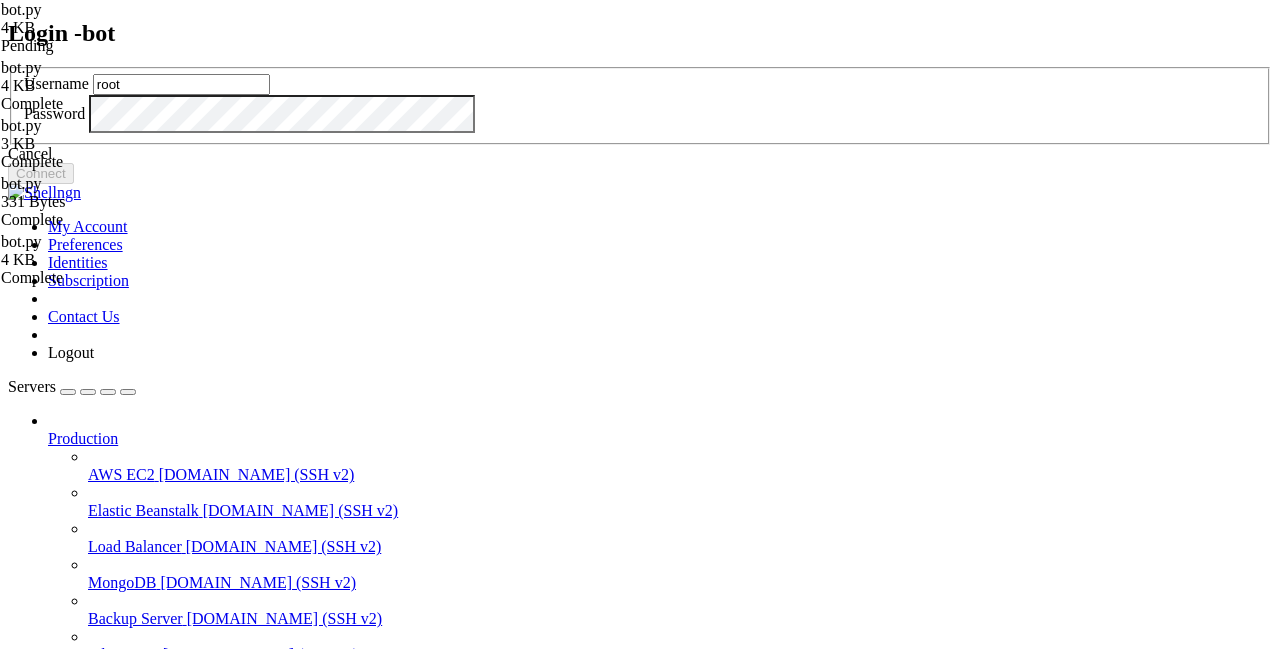 type on "root" 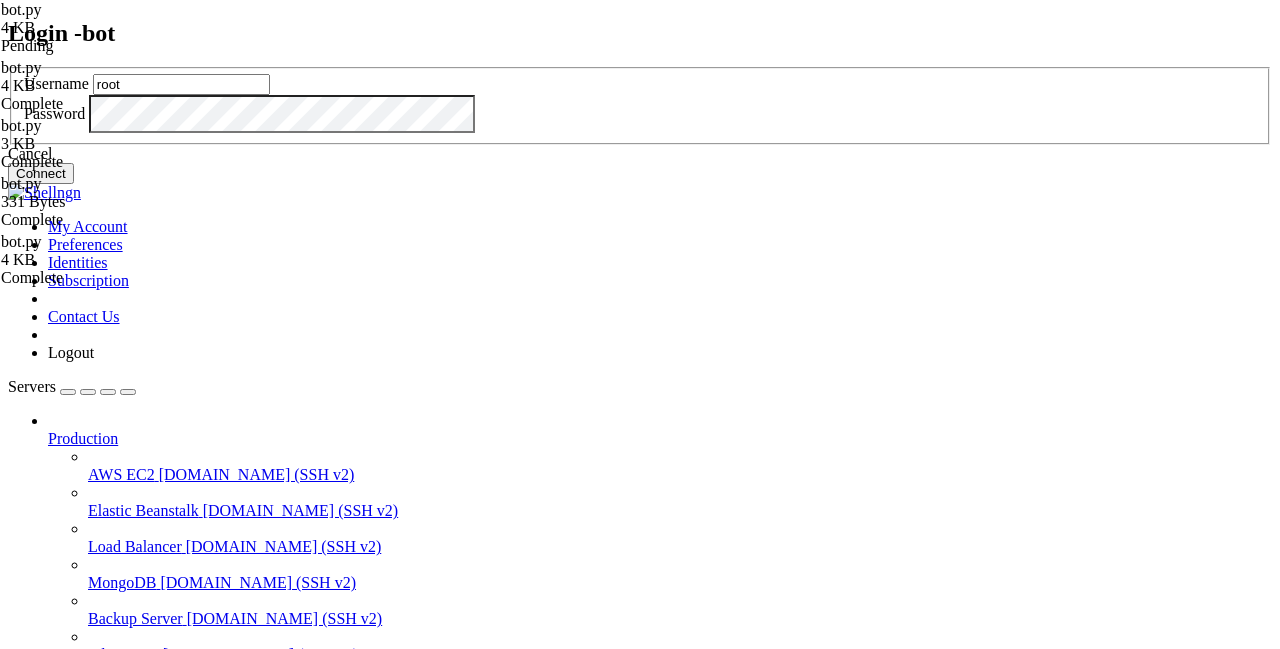 click on "Connect" at bounding box center [41, 173] 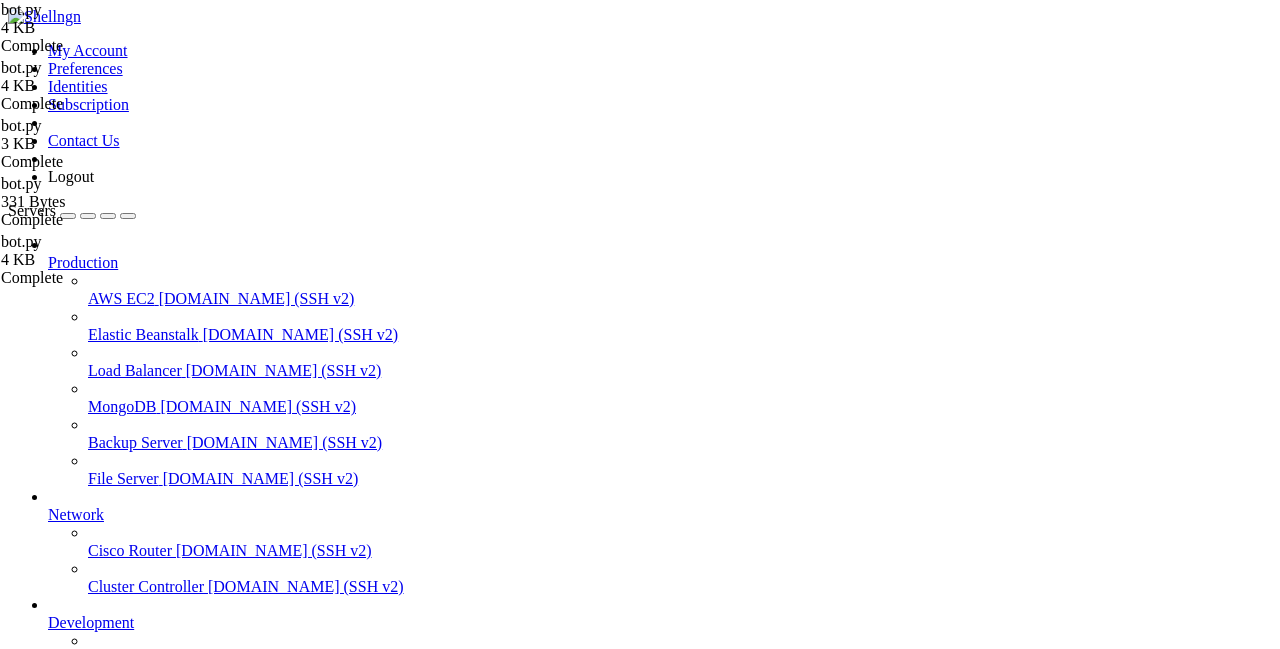 scroll, scrollTop: 874, scrollLeft: 0, axis: vertical 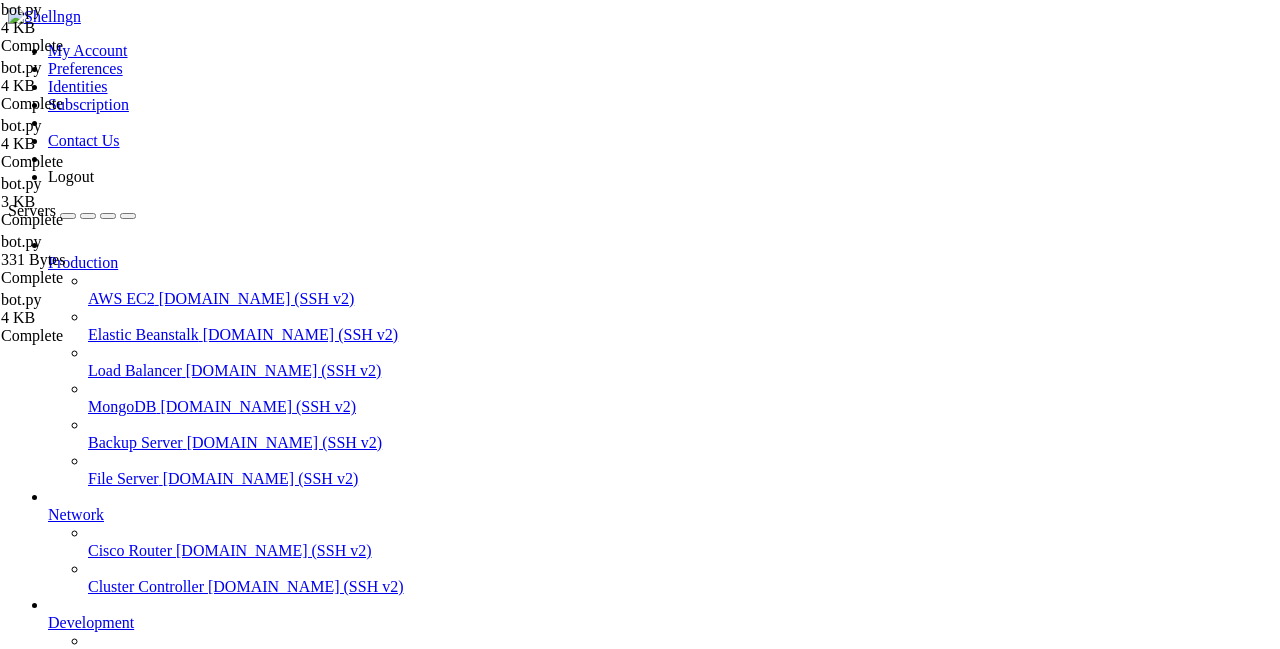click on "if   pd . isna ( last [ "rsi" ])   or   pd . isna ( last [ "atr" ]) :             return       price   =   last [ "close" ]       atr   =   last [ "atr" ]       if   last [ "rsi" ]   >   50   and   is_bullish_engulfing ( prev ,   last ) :             sl   =   round ( price   -   1.5   *   atr ,   2 )             tps   =   [ round ( price   +   rr   *   ( price   -   sl ) ,   2 )   for   rr   in   RISK_REWARD ]             send_signal ( "BUY" ,   price ,   sl ,   tps )       elif   last [ "rsi" ]   <   50   and   is_bearish_engulfing ( prev ,   last ) :             sl   =   round ( price   +   1.5   *   atr ,   2 )             tps   =   [ round ( price   -   rr   *   ( sl   -   price ) ,   2 )   for   rr   in   RISK_REWARD ]             send_signal ( "SELL" ,   price ,   sl ,   tps )       else :             print ( f" 🔍  No valid signal at  { datetime . utcnow ( ) . strftime ( '%H:%M:%S' )} " ) # === MAIN LOOP === while   True :       try :             df   =   fetch_candles ( )             if" at bounding box center [658, 2123] 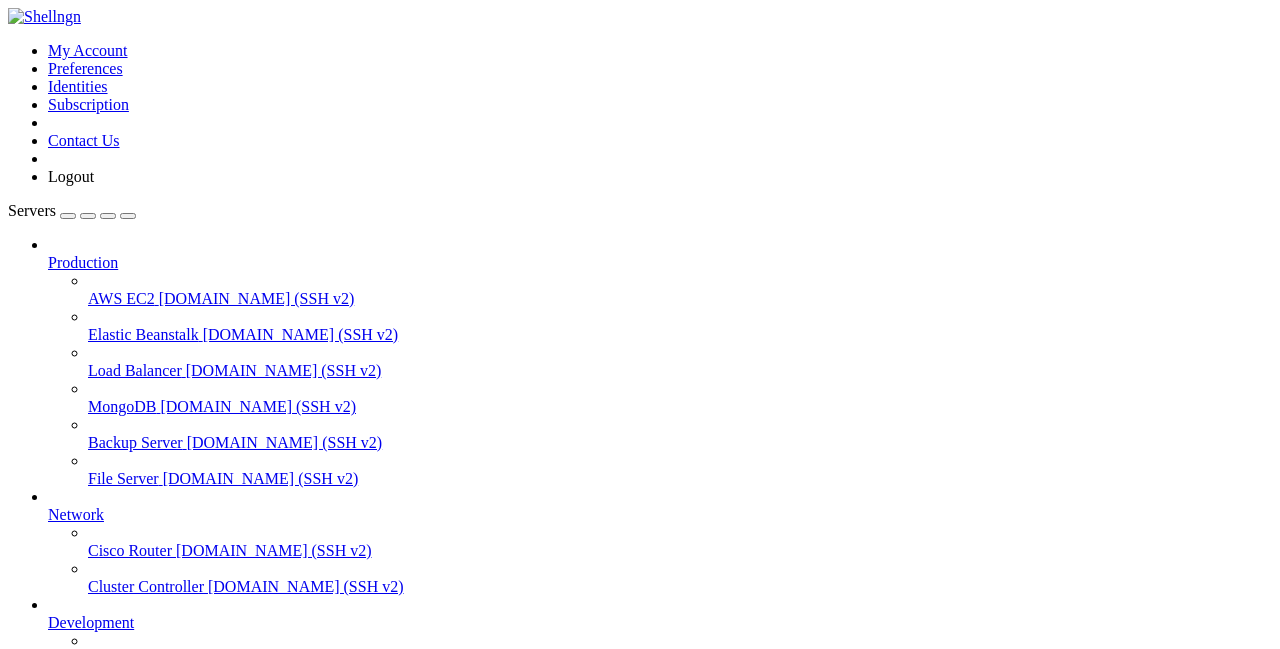 click on "[detached from 24185.goldbot]" 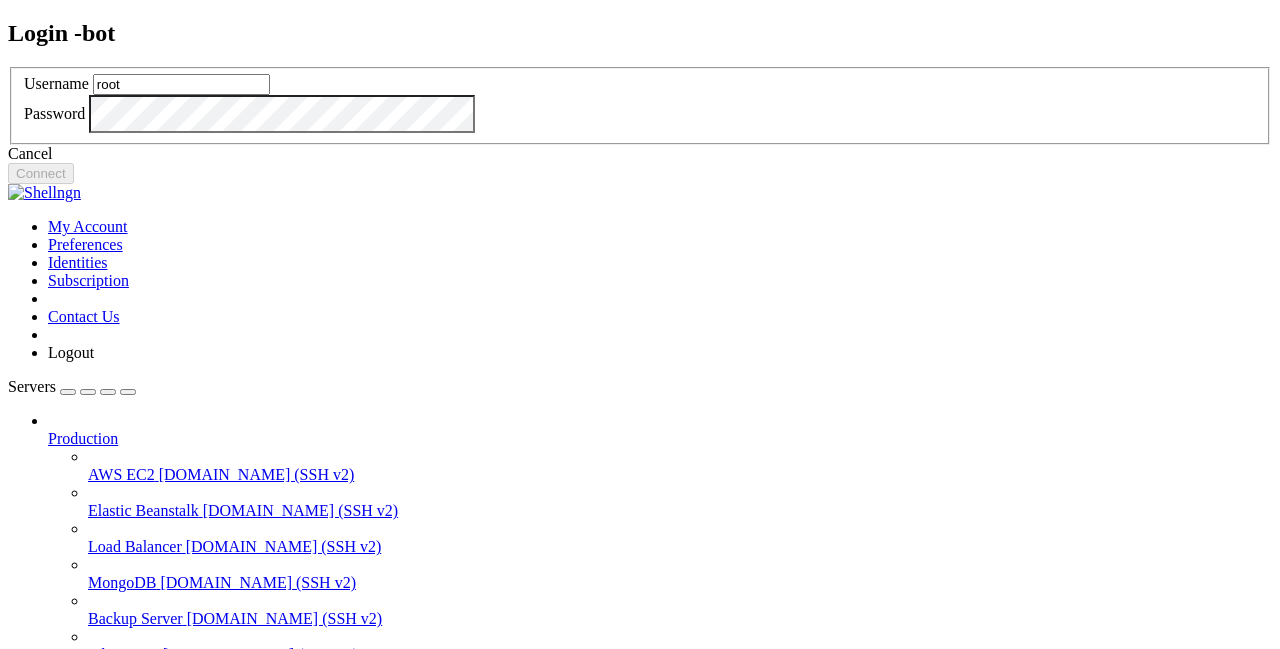 type on "root" 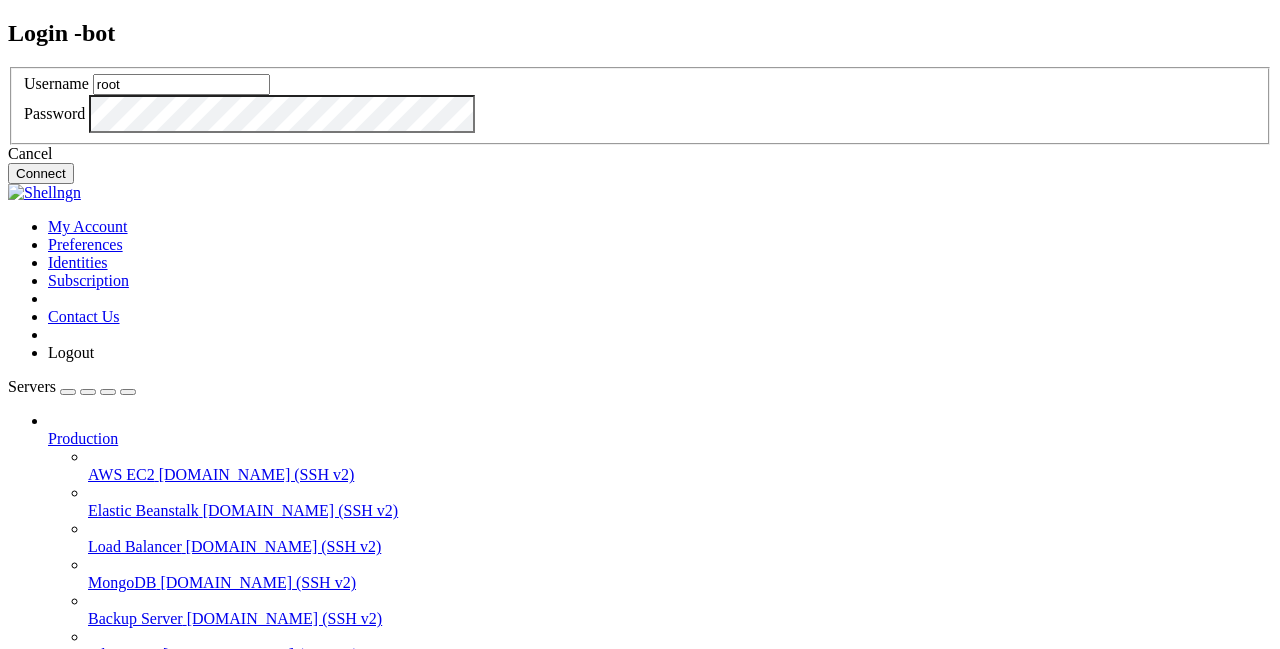 click on "Connect" at bounding box center [41, 173] 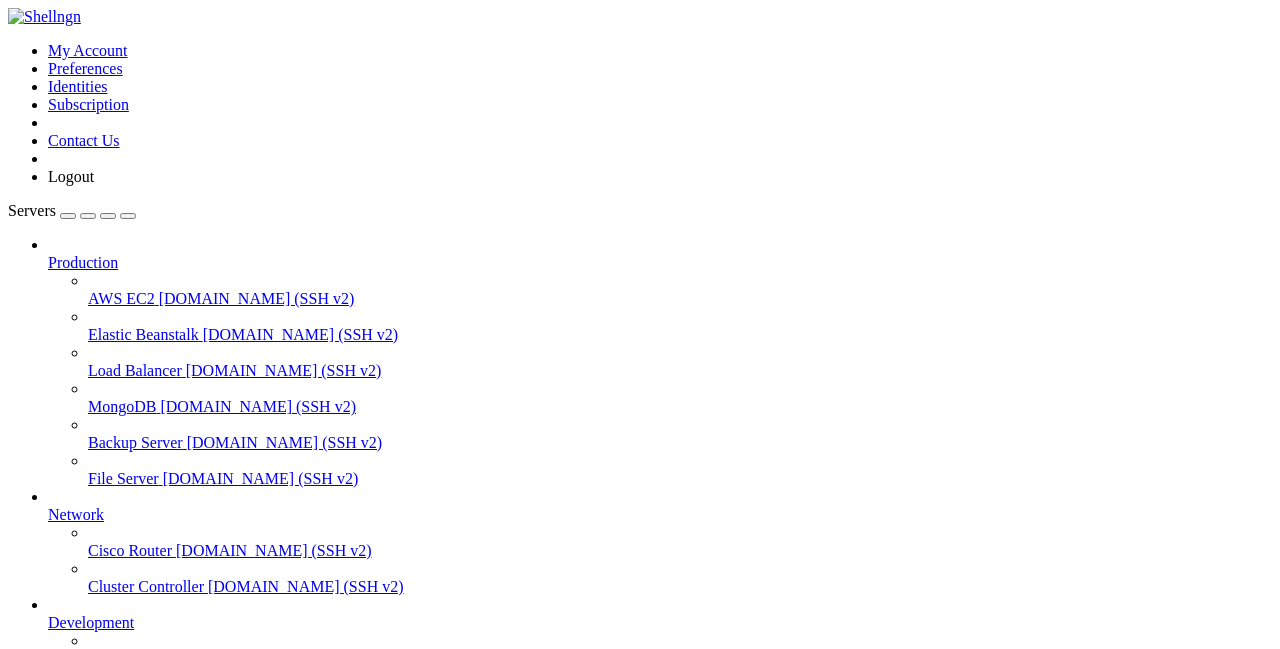scroll, scrollTop: 7973, scrollLeft: 0, axis: vertical 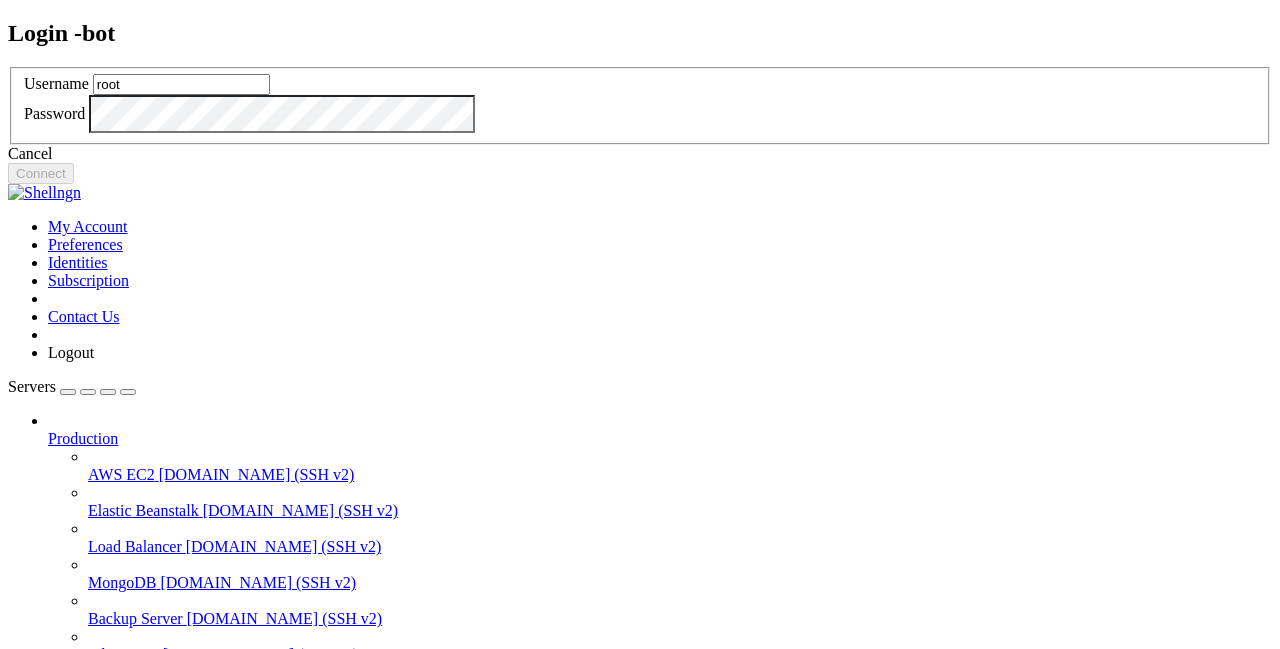 type on "root" 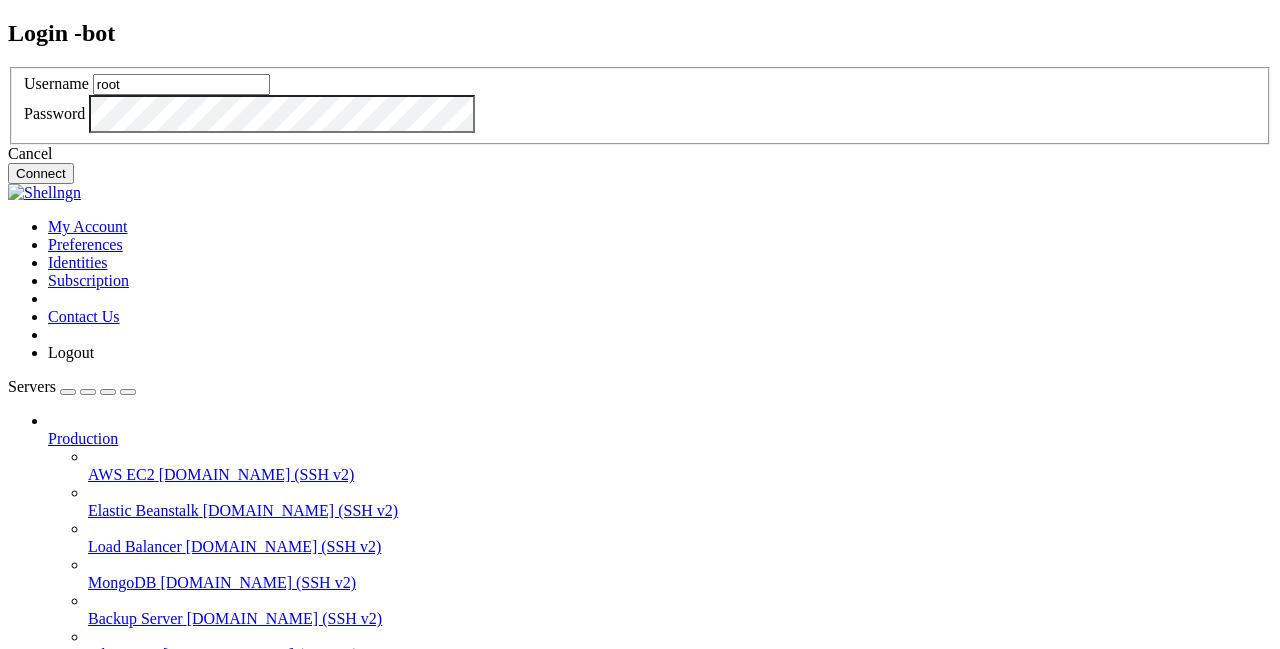 click on "Connect" at bounding box center (41, 173) 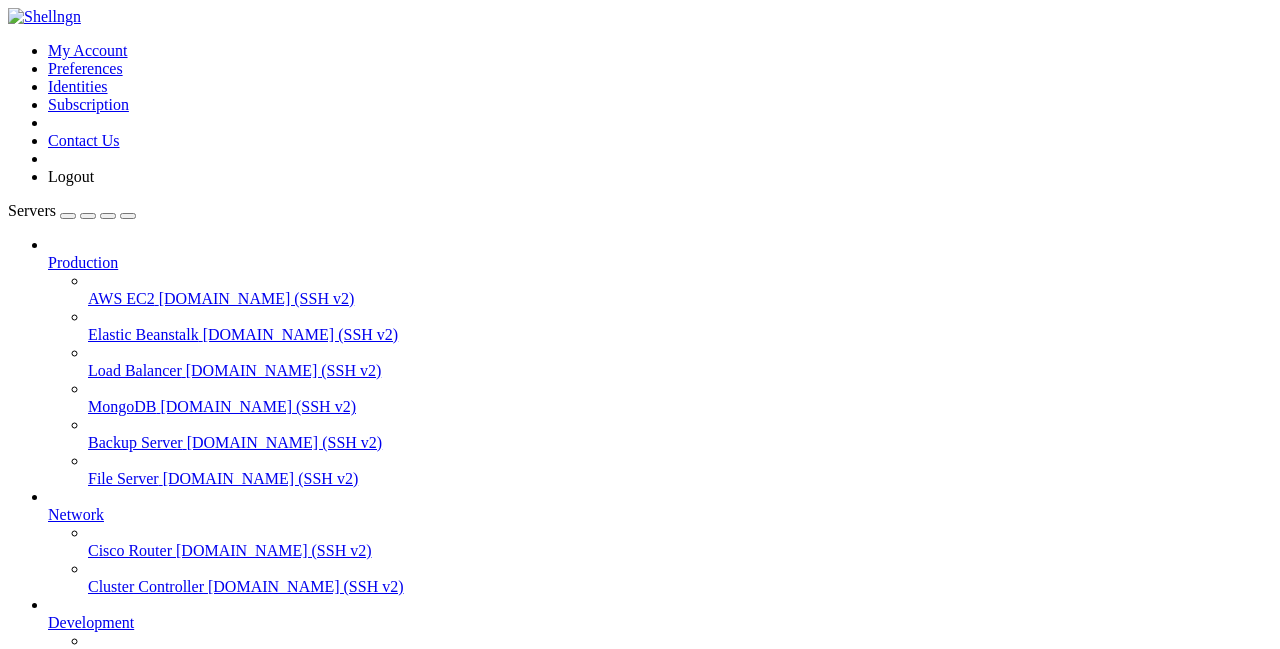 scroll, scrollTop: 8058, scrollLeft: 0, axis: vertical 